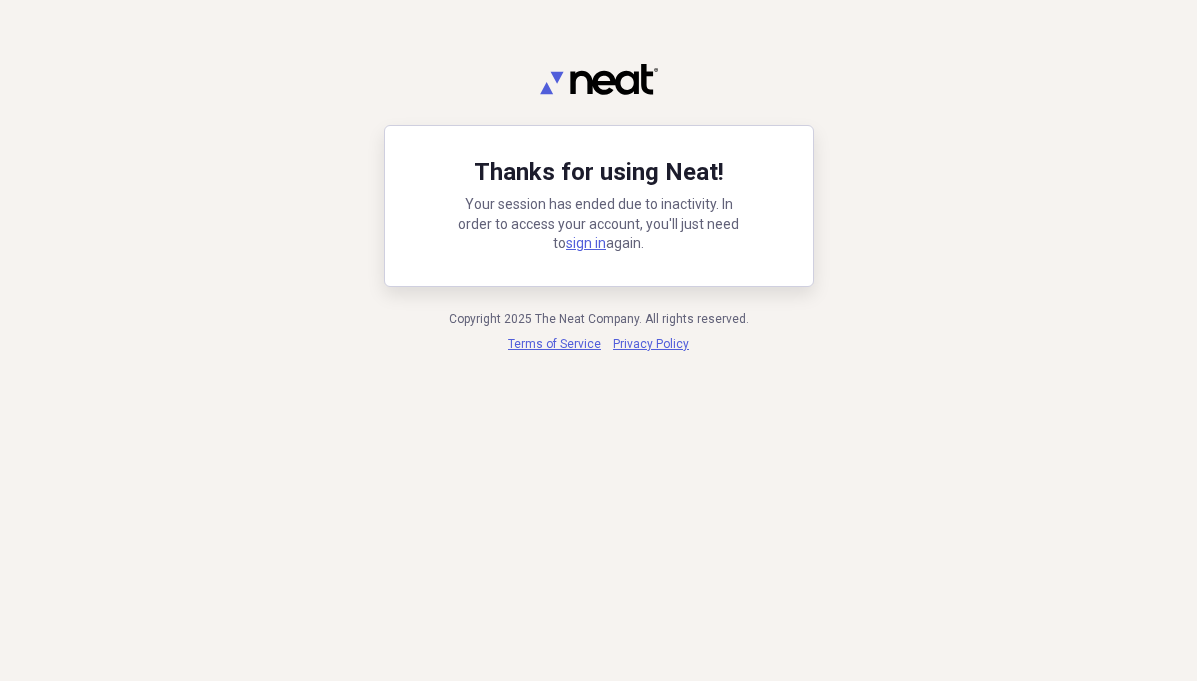 scroll, scrollTop: 0, scrollLeft: 0, axis: both 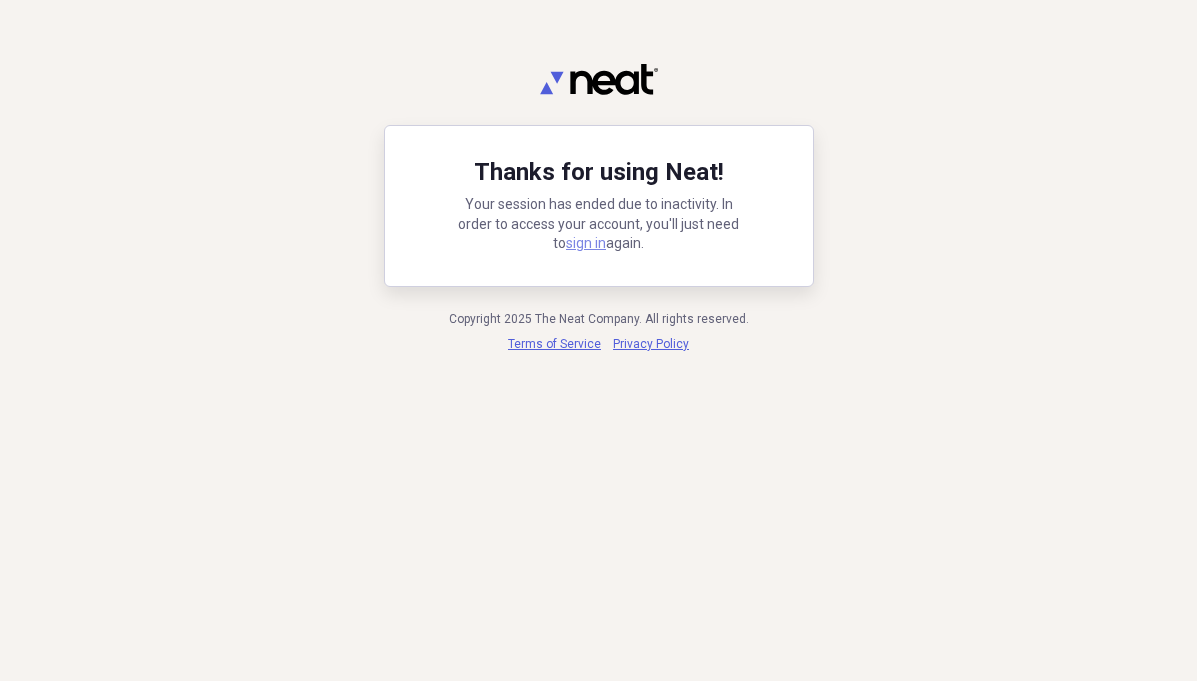 click on "sign in" at bounding box center (586, 243) 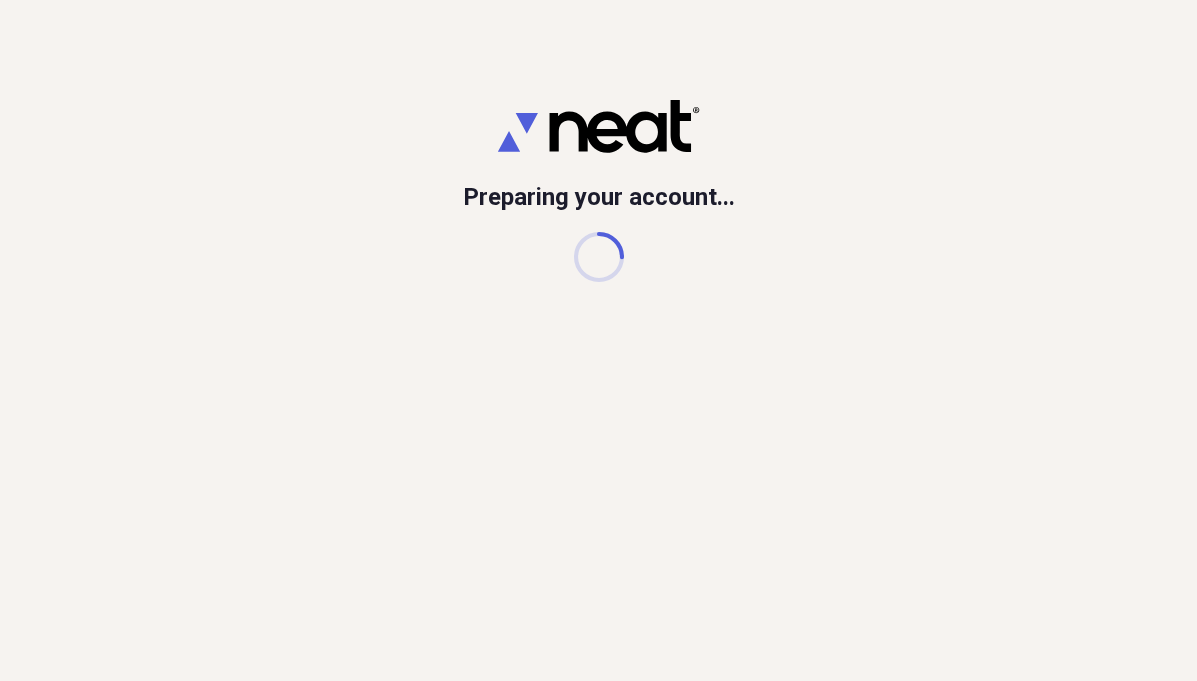 scroll, scrollTop: 0, scrollLeft: 0, axis: both 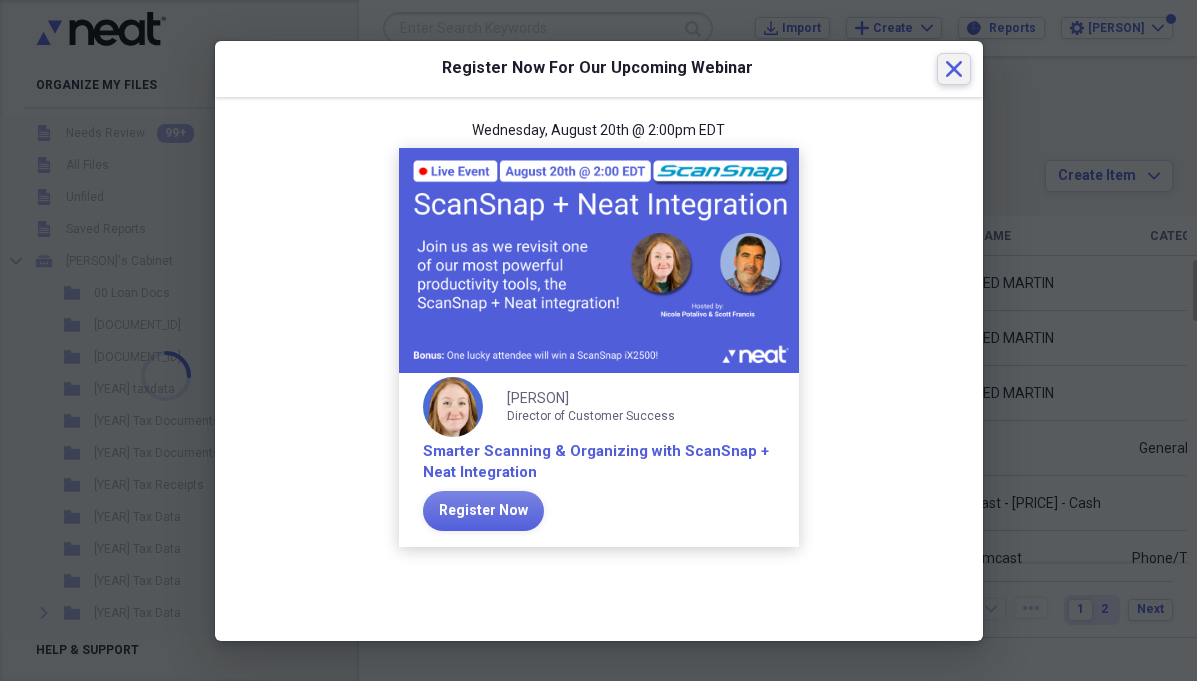 click on "Close" 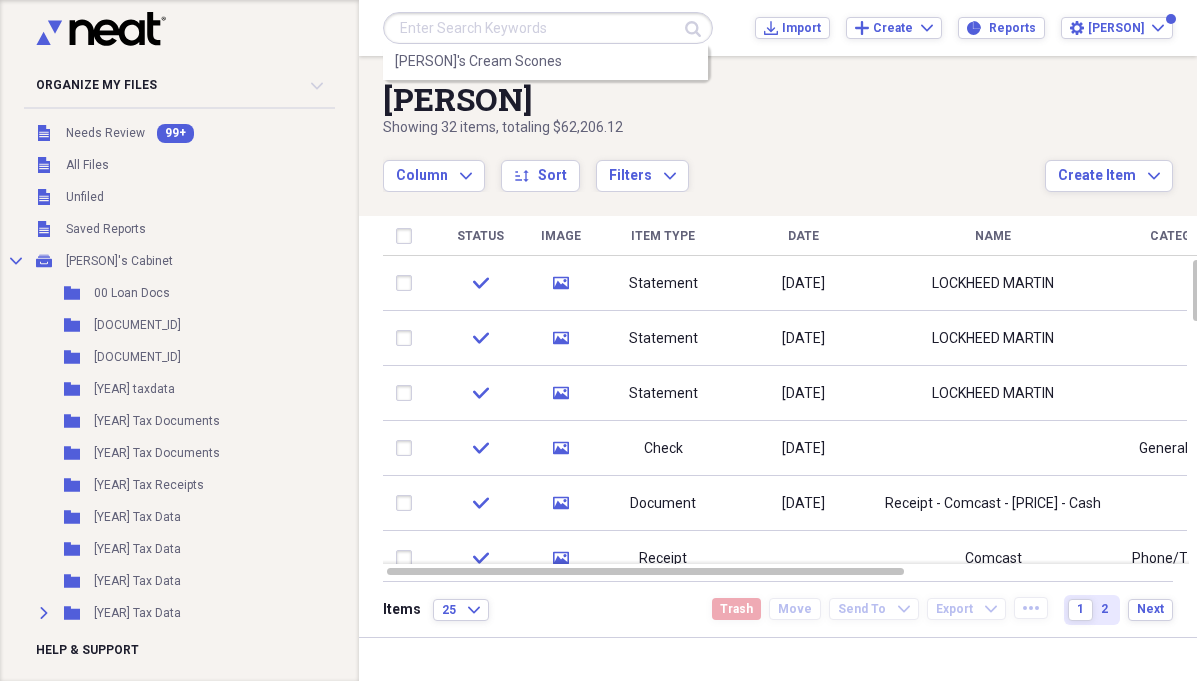 click at bounding box center (548, 28) 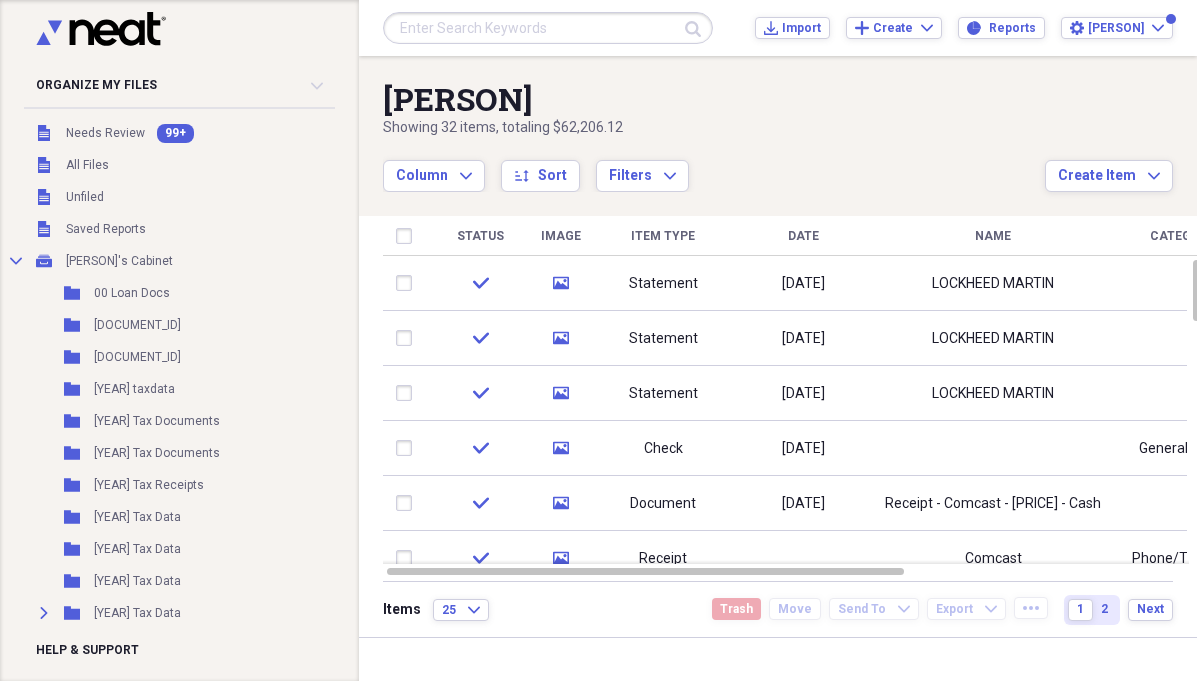 drag, startPoint x: 312, startPoint y: 169, endPoint x: 317, endPoint y: 153, distance: 16.763054 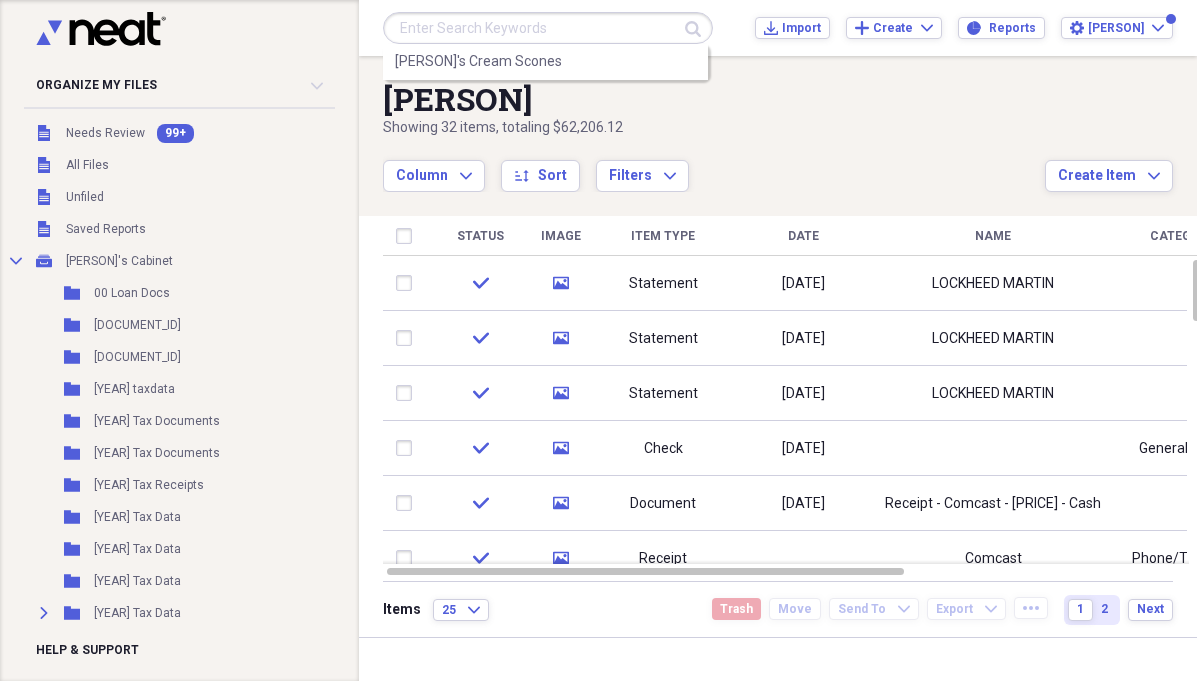 click at bounding box center [548, 28] 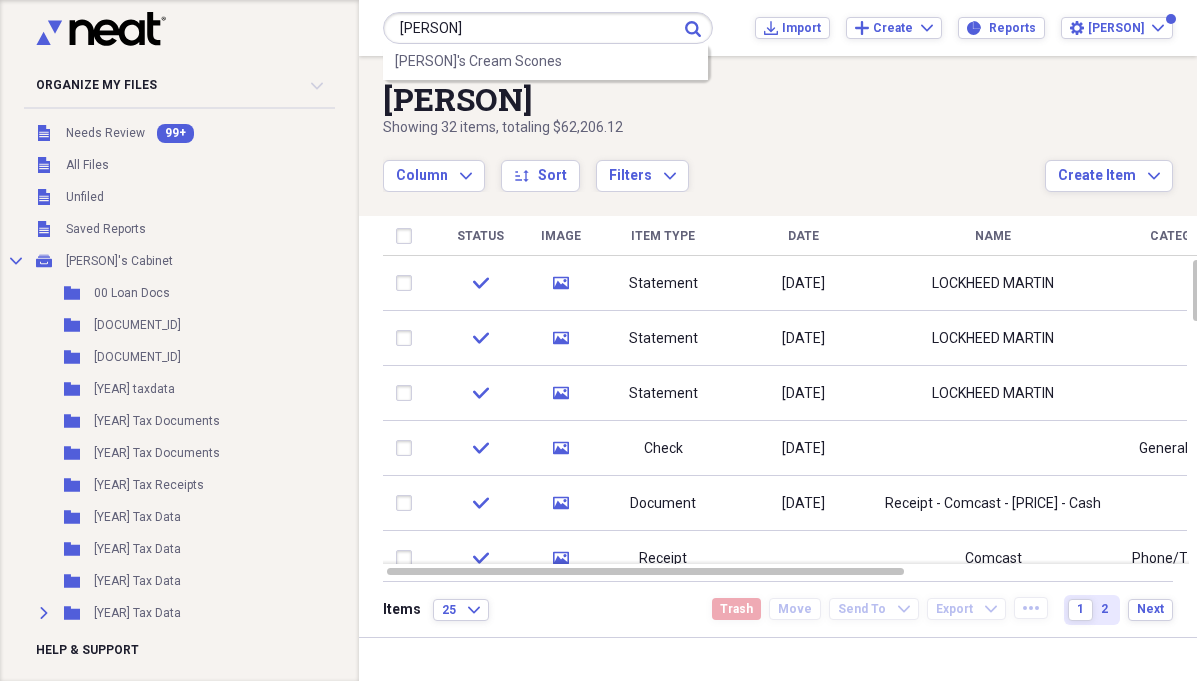 type on "[PERSON]" 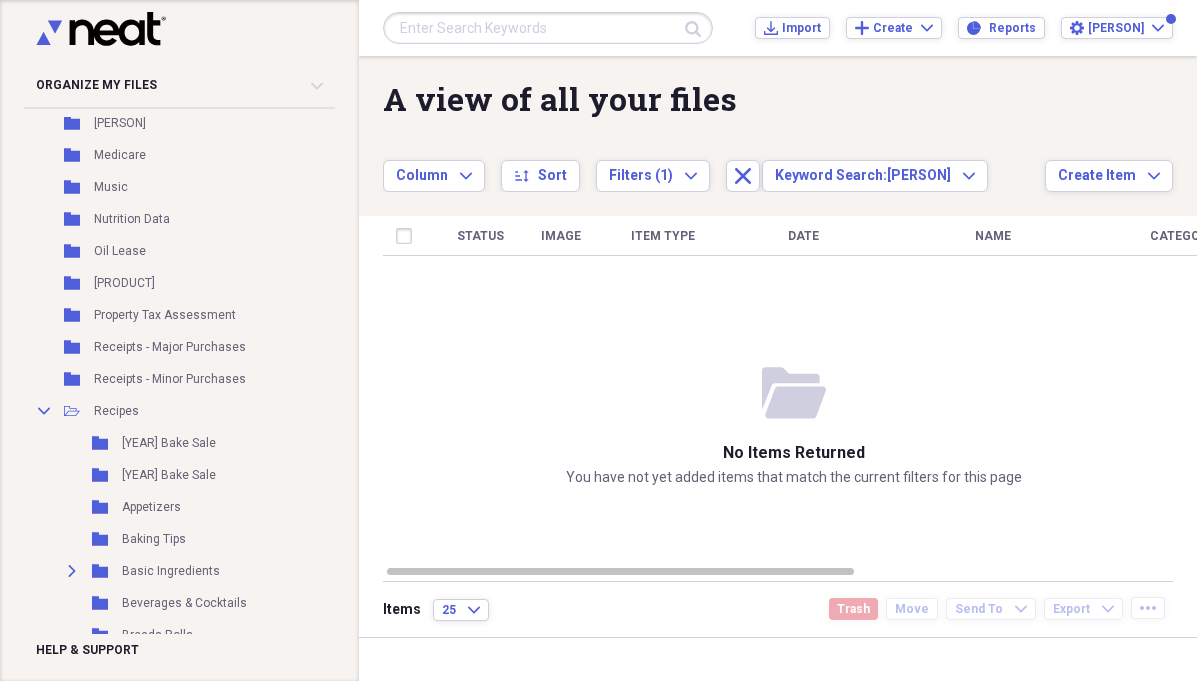 scroll, scrollTop: 2097, scrollLeft: 0, axis: vertical 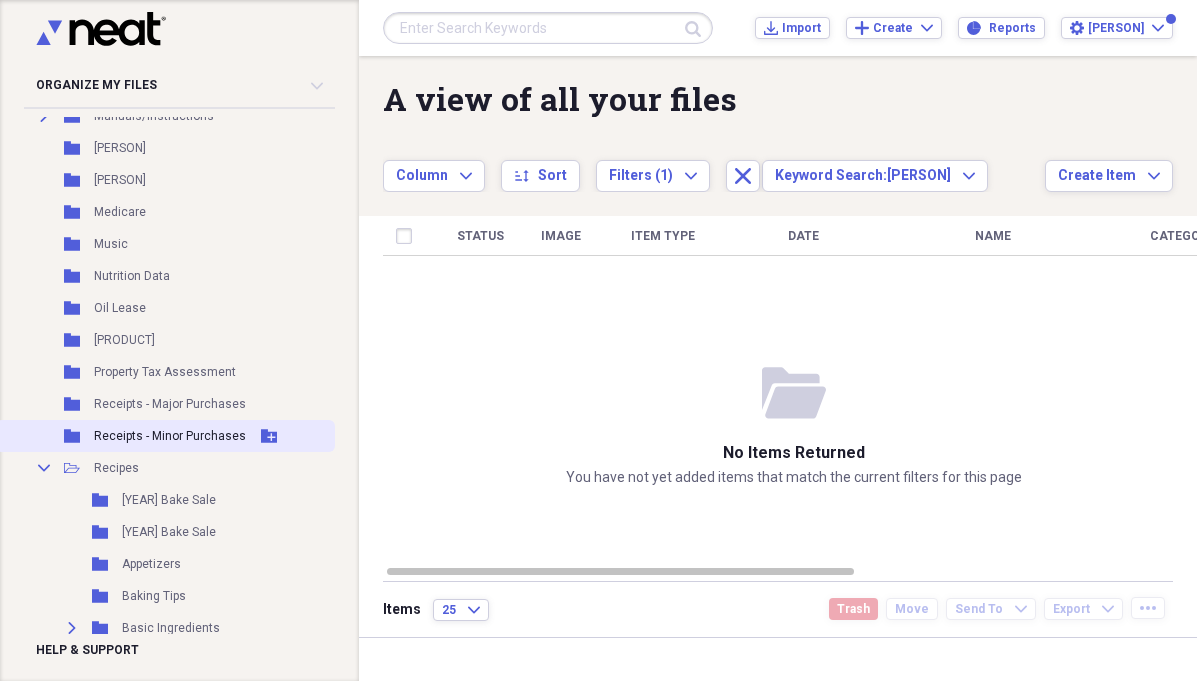 click on "Receipts - Minor Purchases" at bounding box center (170, 436) 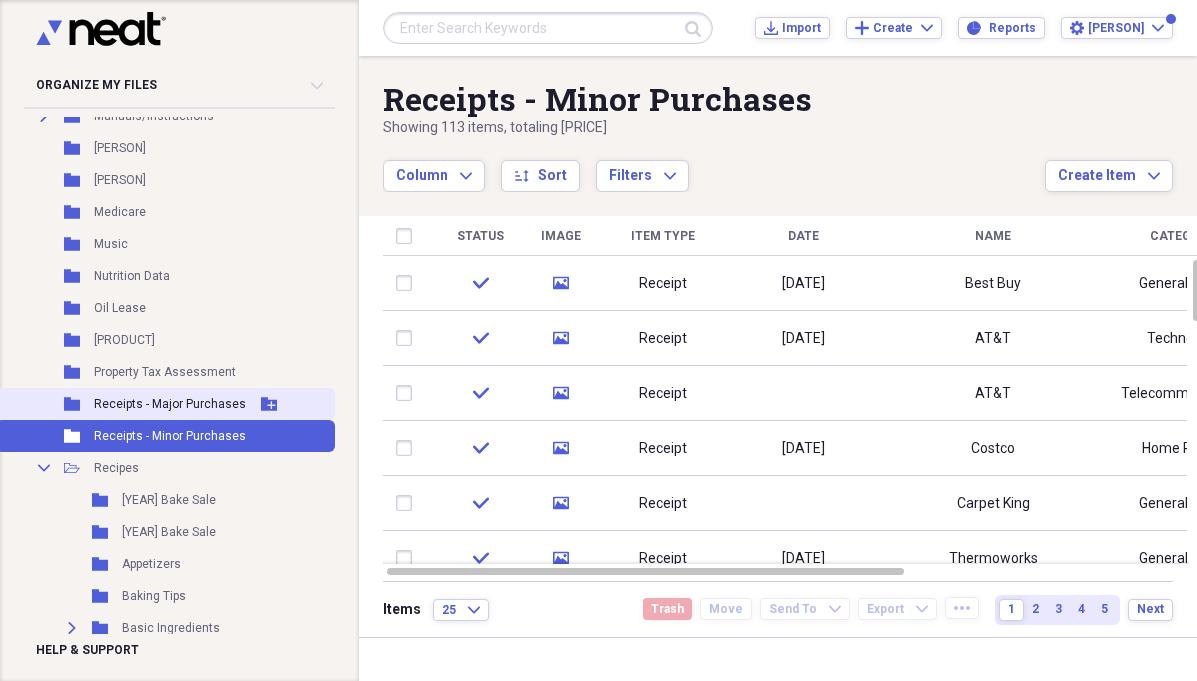 click on "Receipts - Major Purchases" at bounding box center (170, 404) 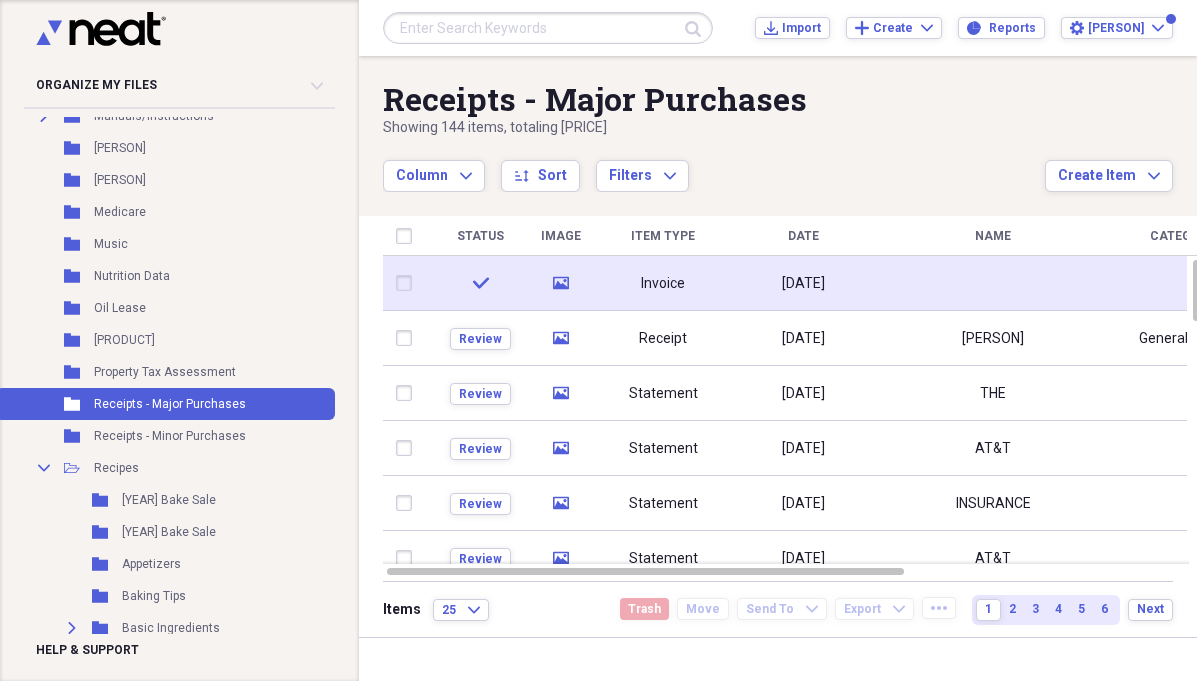 click on "Invoice" at bounding box center [663, 284] 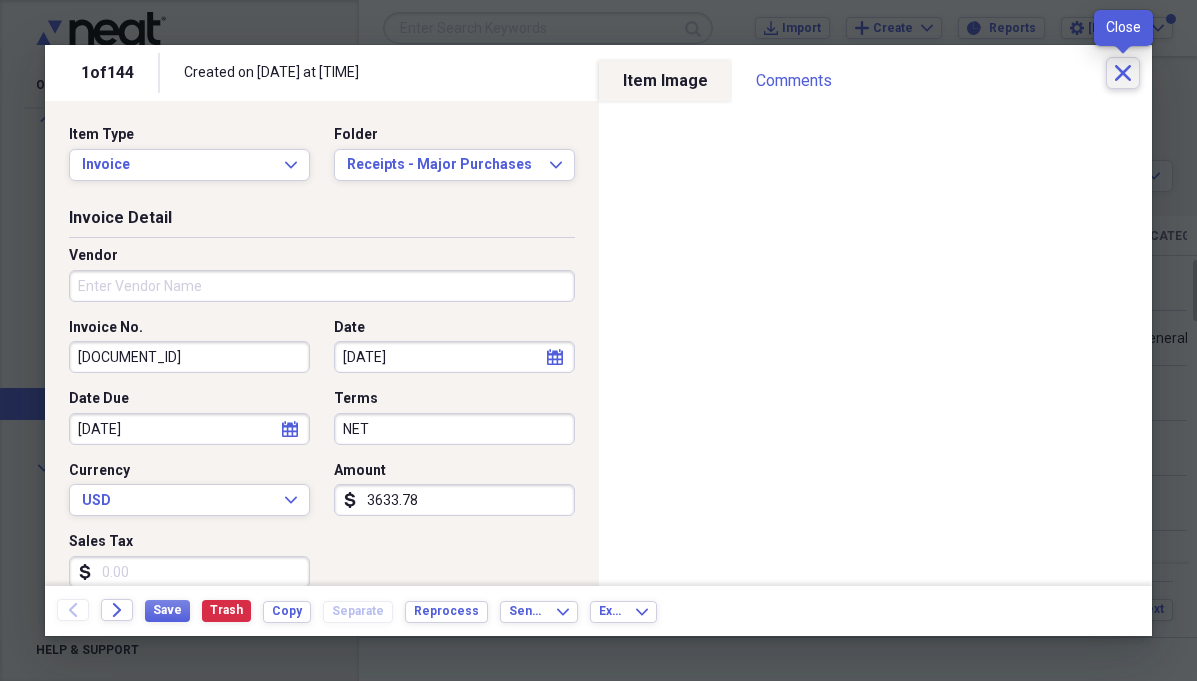 click 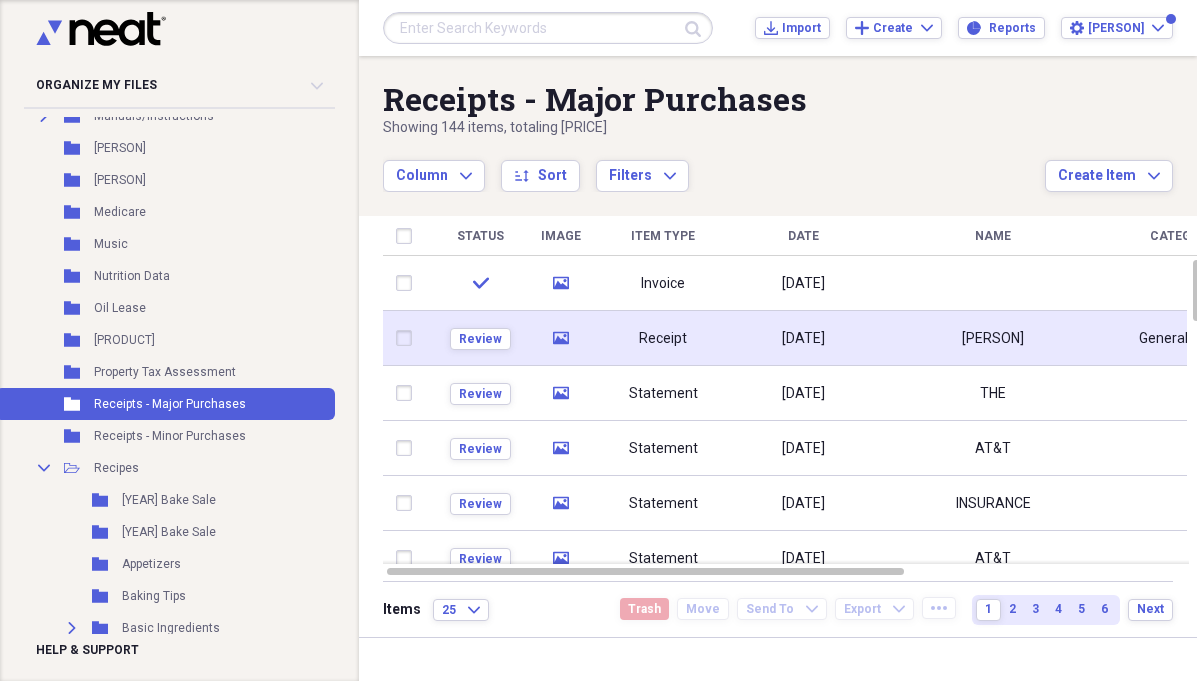 click on "Receipt" at bounding box center (663, 339) 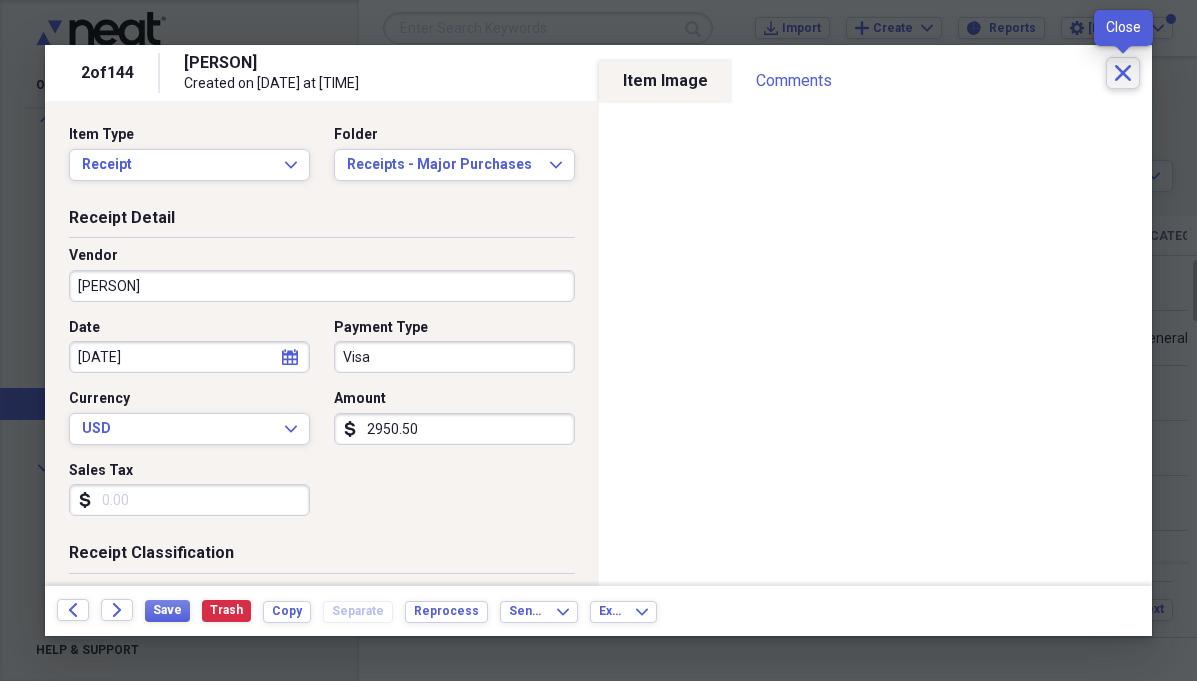 click on "Close" at bounding box center (1123, 73) 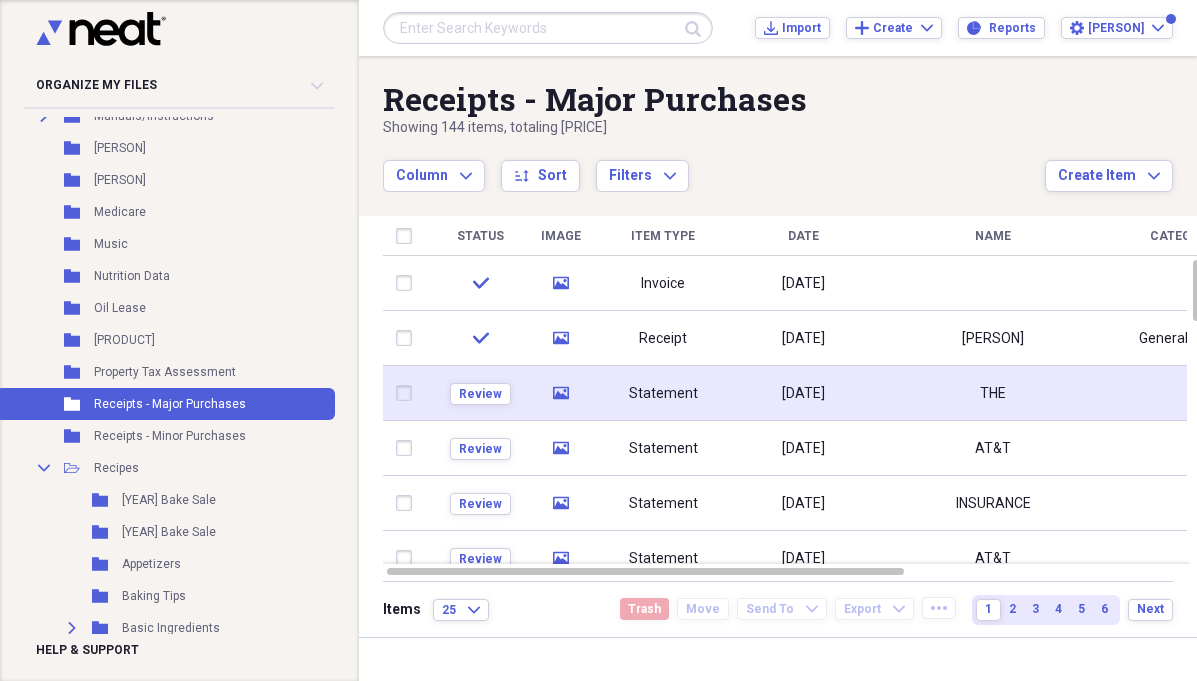 click on "Statement" at bounding box center [663, 394] 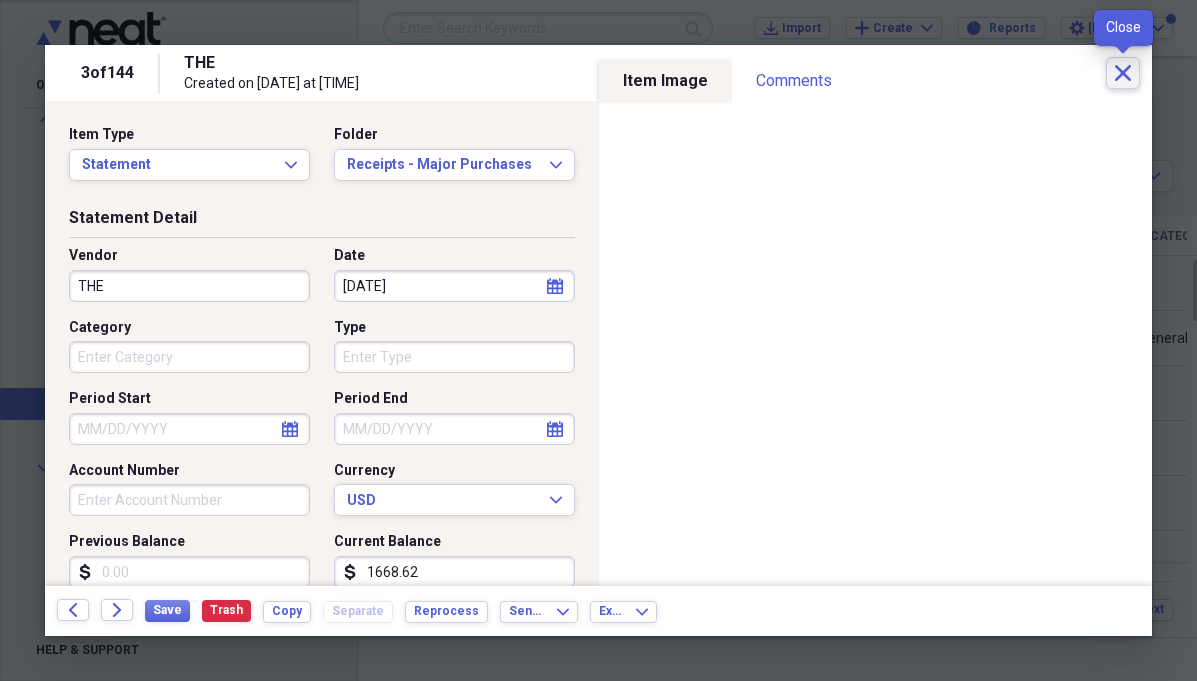 click on "Close" 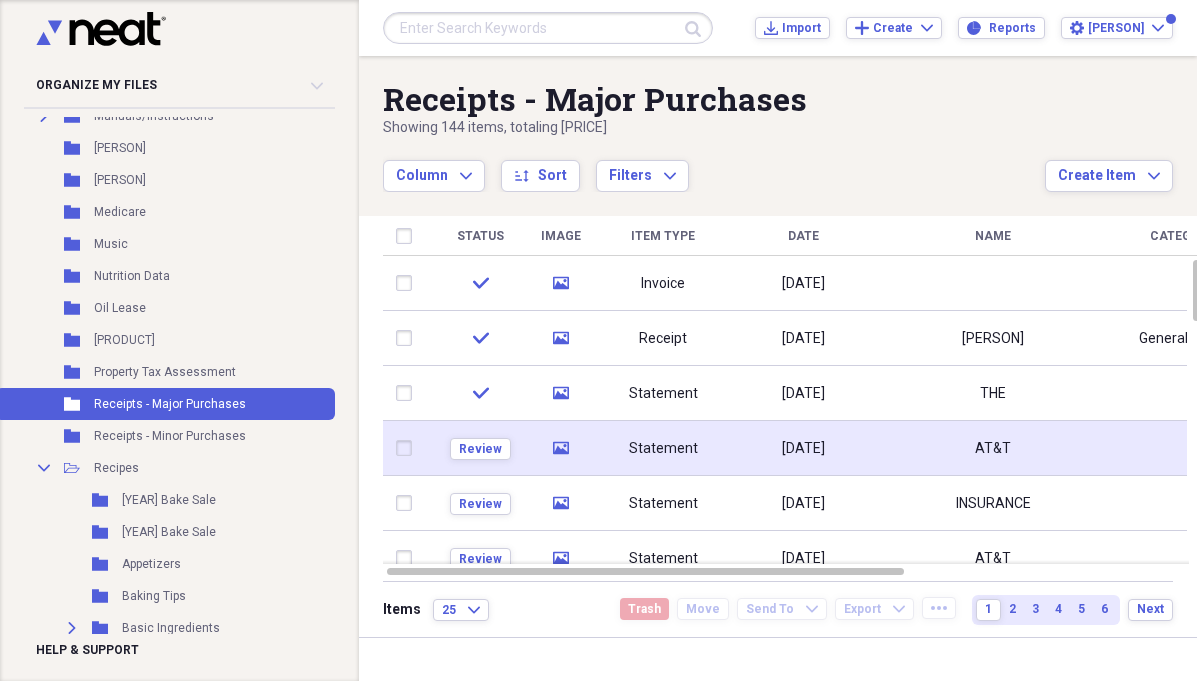 click on "Statement" at bounding box center [663, 449] 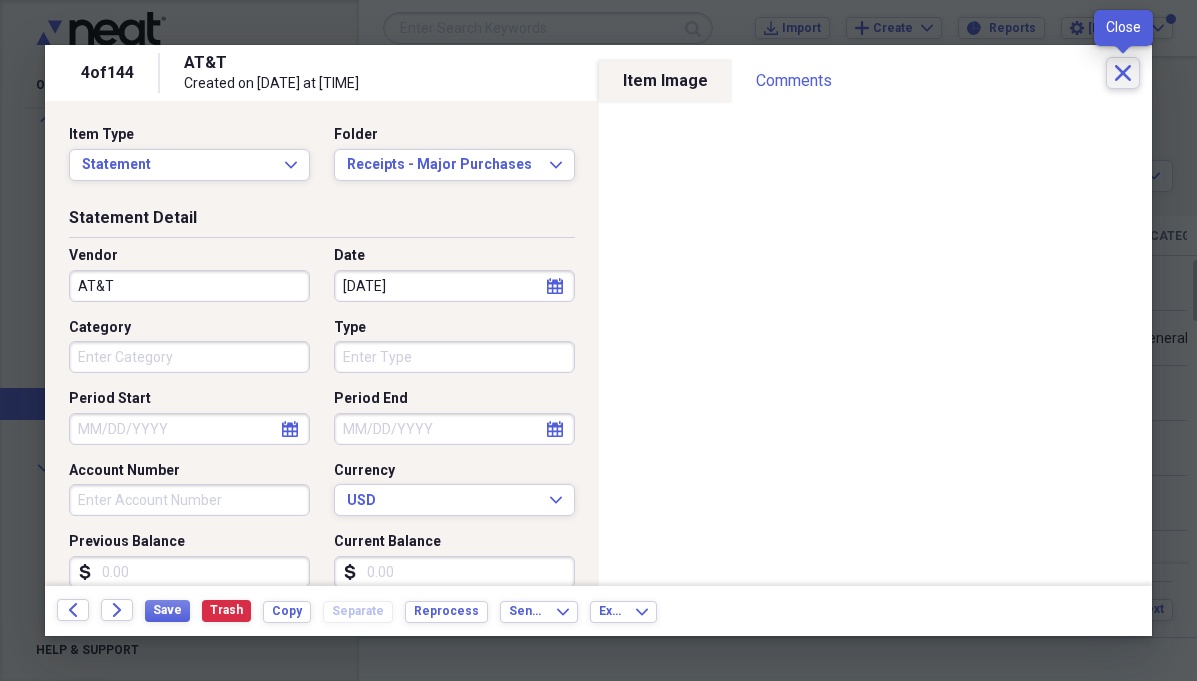 click on "Close" 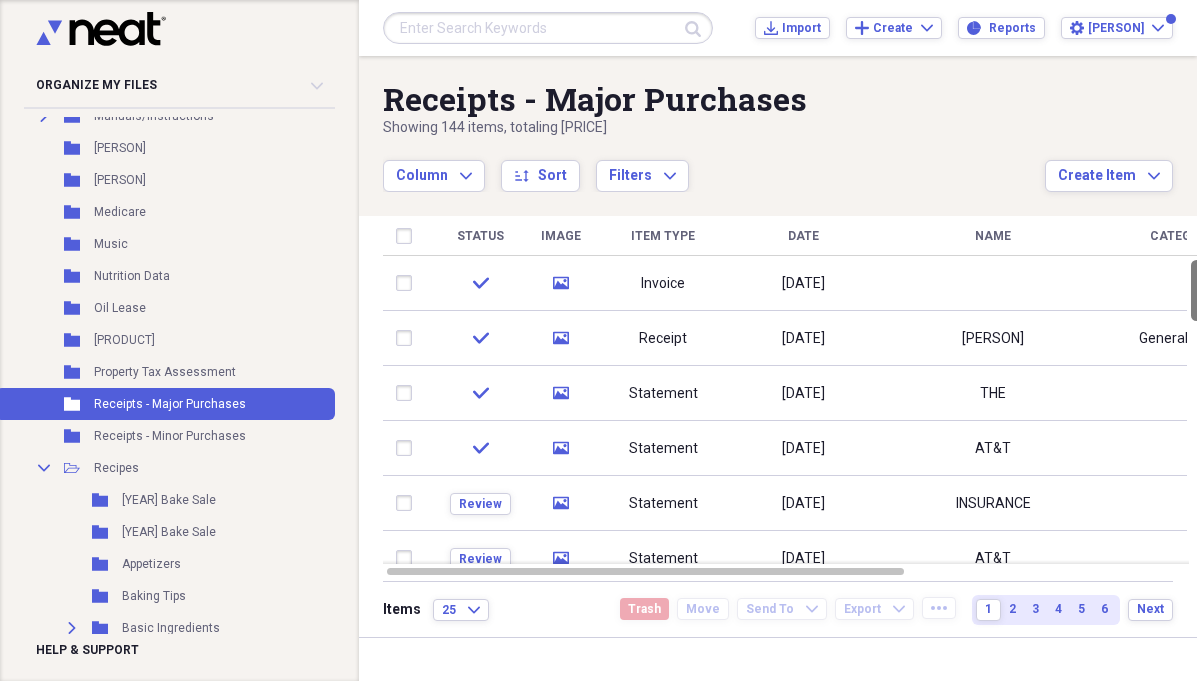 drag, startPoint x: 1188, startPoint y: 286, endPoint x: 1247, endPoint y: -124, distance: 414.22336 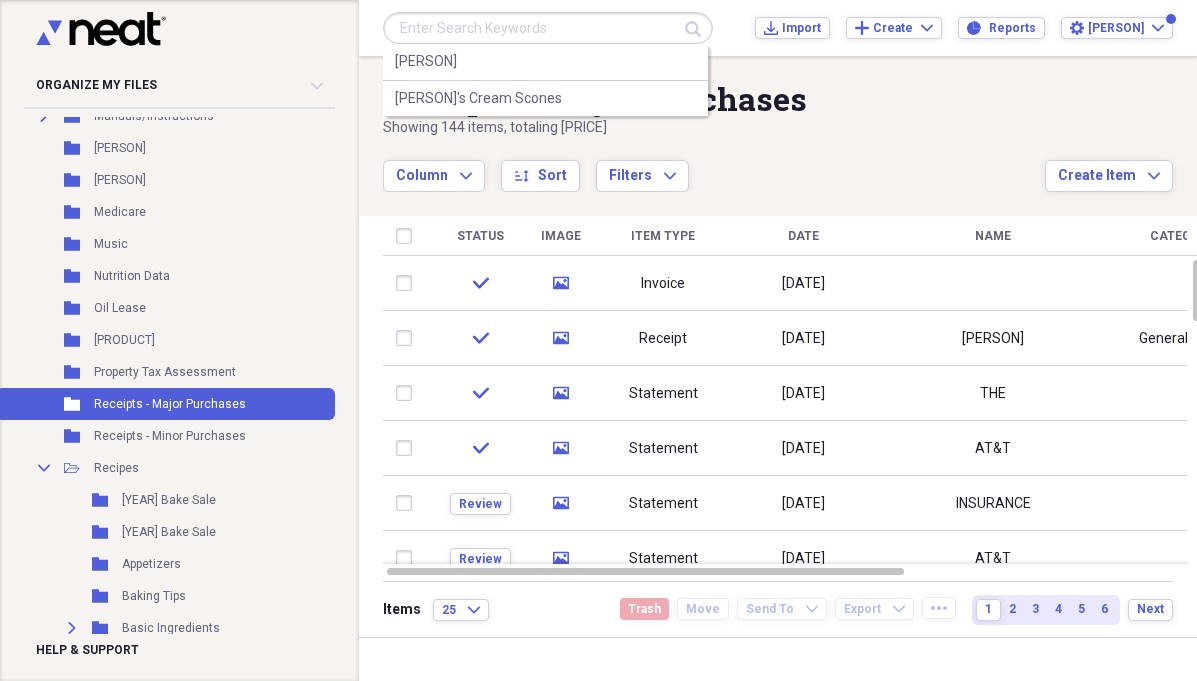 click at bounding box center (548, 28) 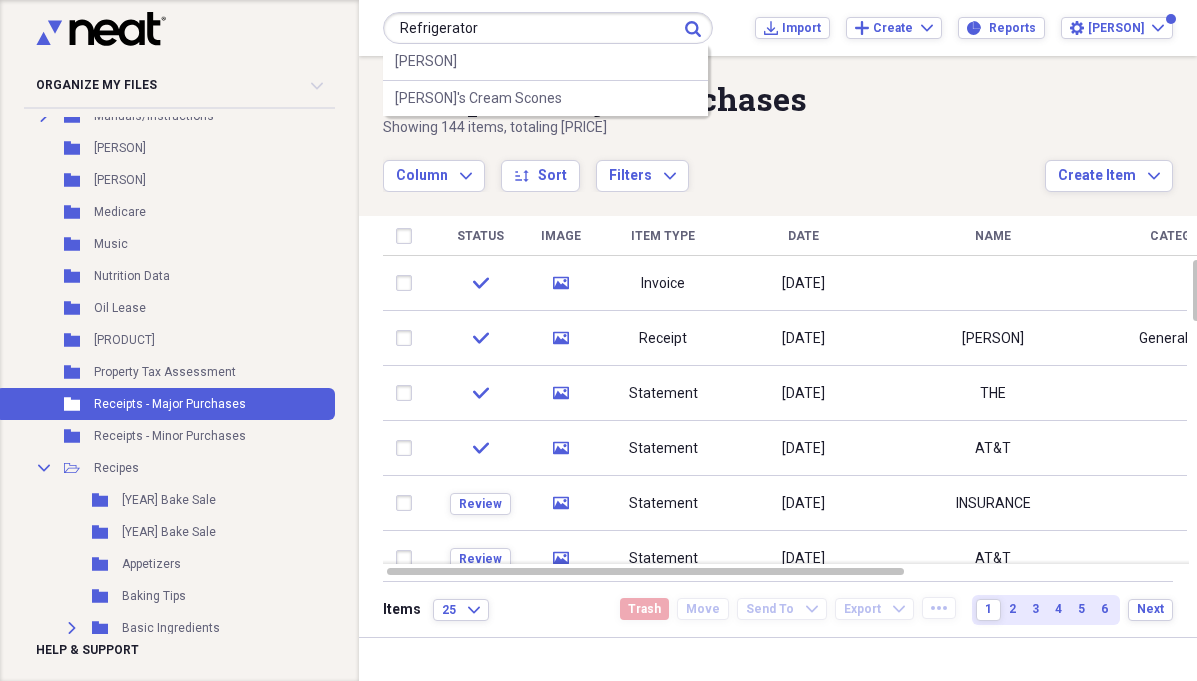 type on "Refrigerator" 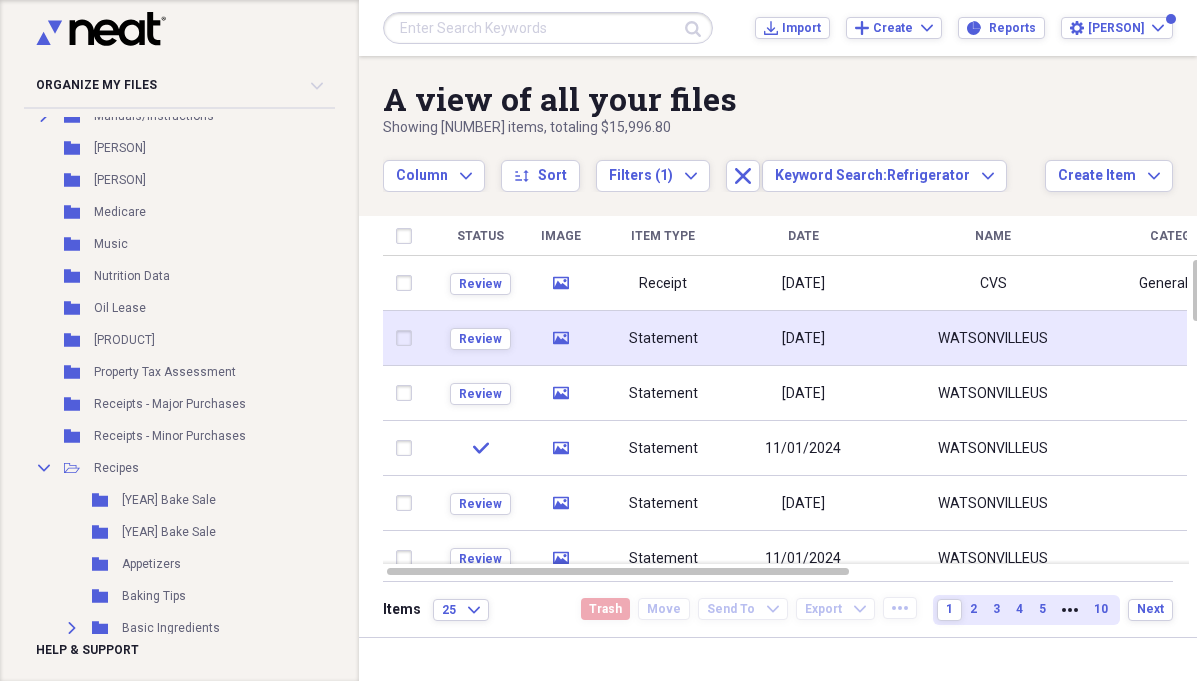 click on "Statement" at bounding box center [663, 339] 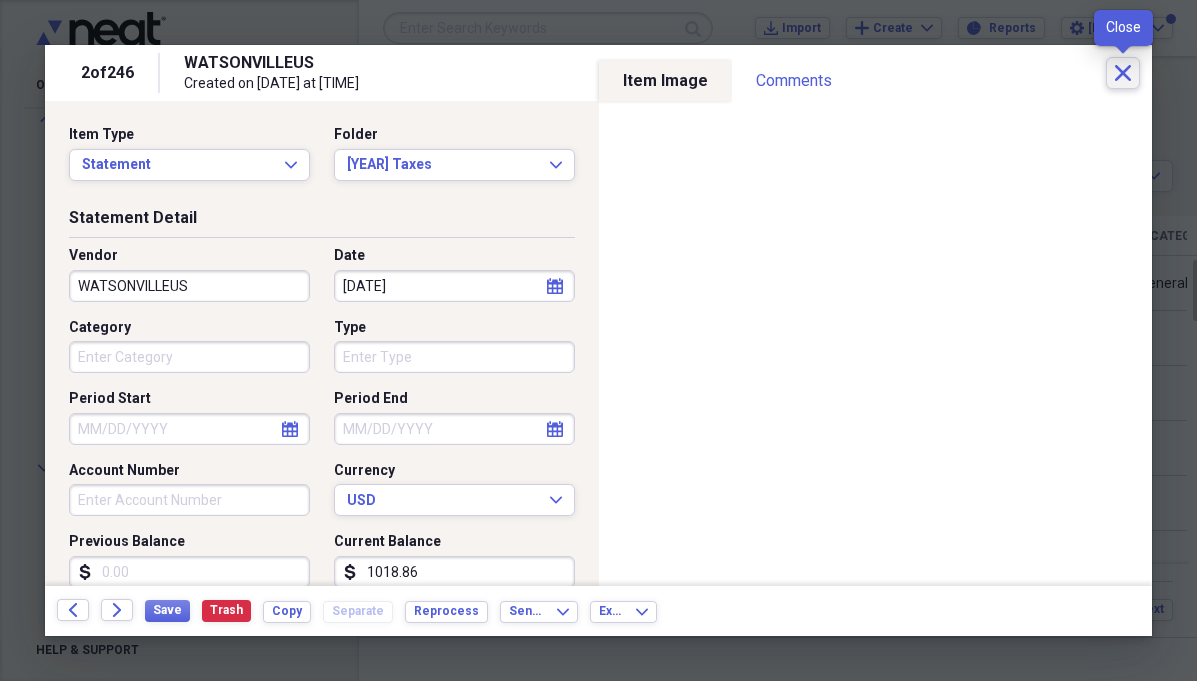 click on "Close" 